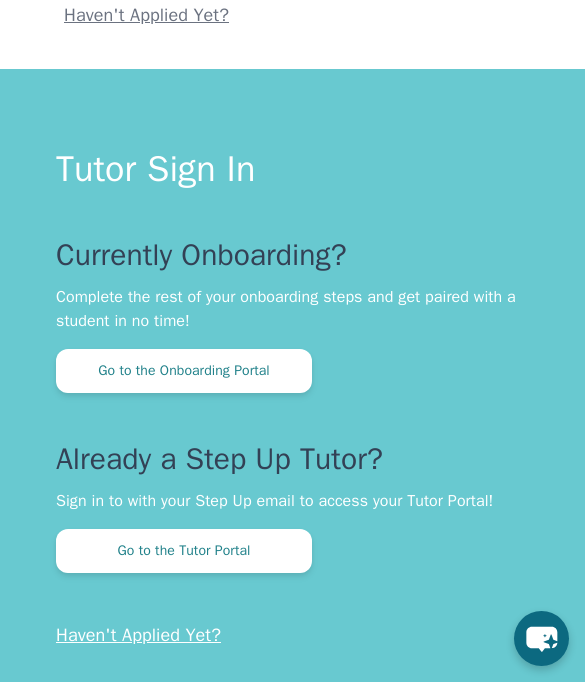 scroll, scrollTop: 461, scrollLeft: 0, axis: vertical 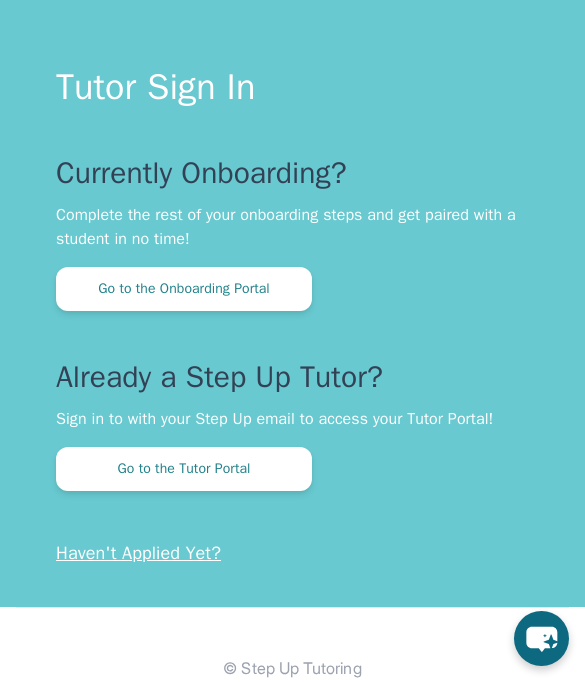 click on "Report an Issue Student Sign In Active Step Up student? Sign in with your tutoring code to access your student portal! Go to the Student Portal Haven't Applied Yet? Tutor Sign In Currently Onboarding? Complete the rest of your onboarding steps and get paired with a student in no time! Go to the Onboarding Portal Already a Step Up Tutor? Sign in to with your Step Up email to access your Tutor Portal! Go to the Tutor Portal Haven't Applied Yet? © Step Up Tutoring Facebook Instagram Twitter ✕ Hi! What can I help you with? Ask me anything!" at bounding box center [292, 157] 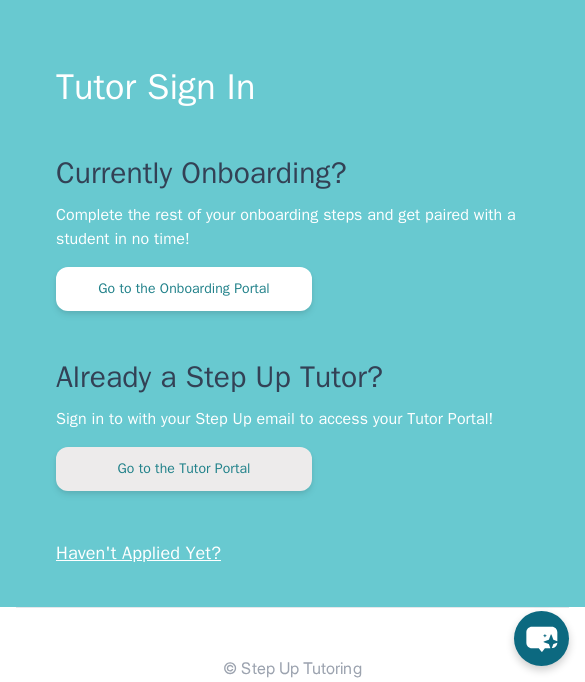 scroll, scrollTop: 0, scrollLeft: 0, axis: both 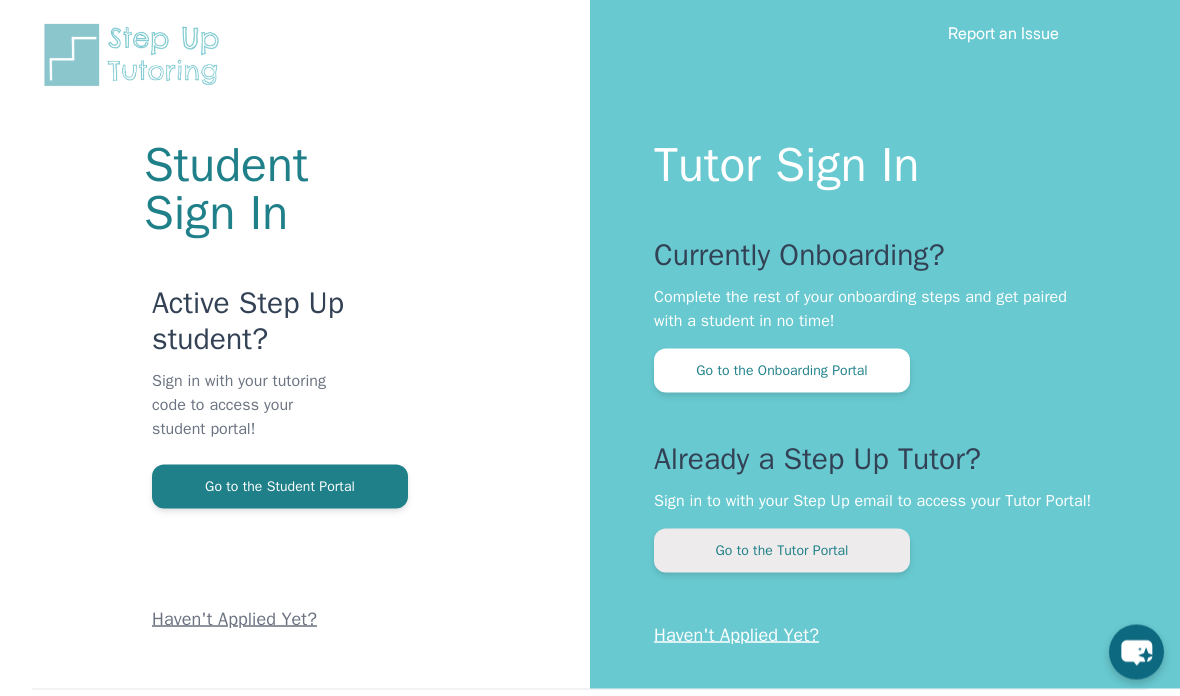 click on "Go to the Tutor Portal" at bounding box center [782, 551] 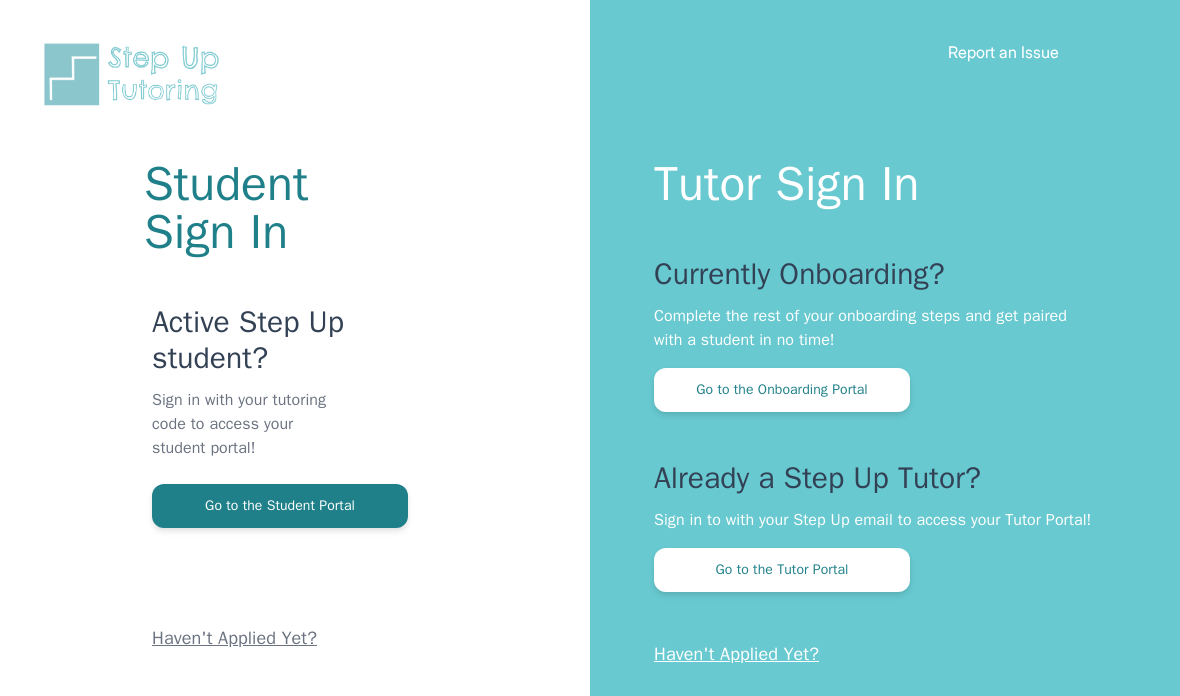 scroll, scrollTop: 0, scrollLeft: 0, axis: both 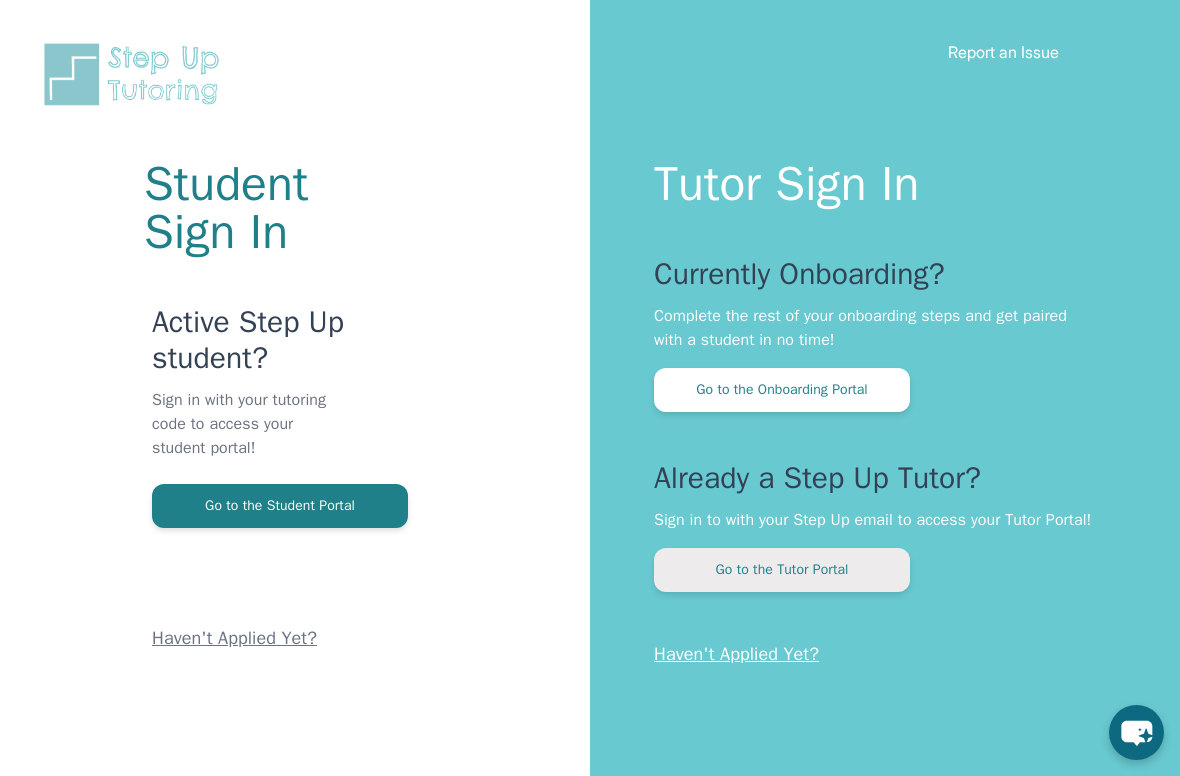 click on "Go to the Tutor Portal" at bounding box center (782, 570) 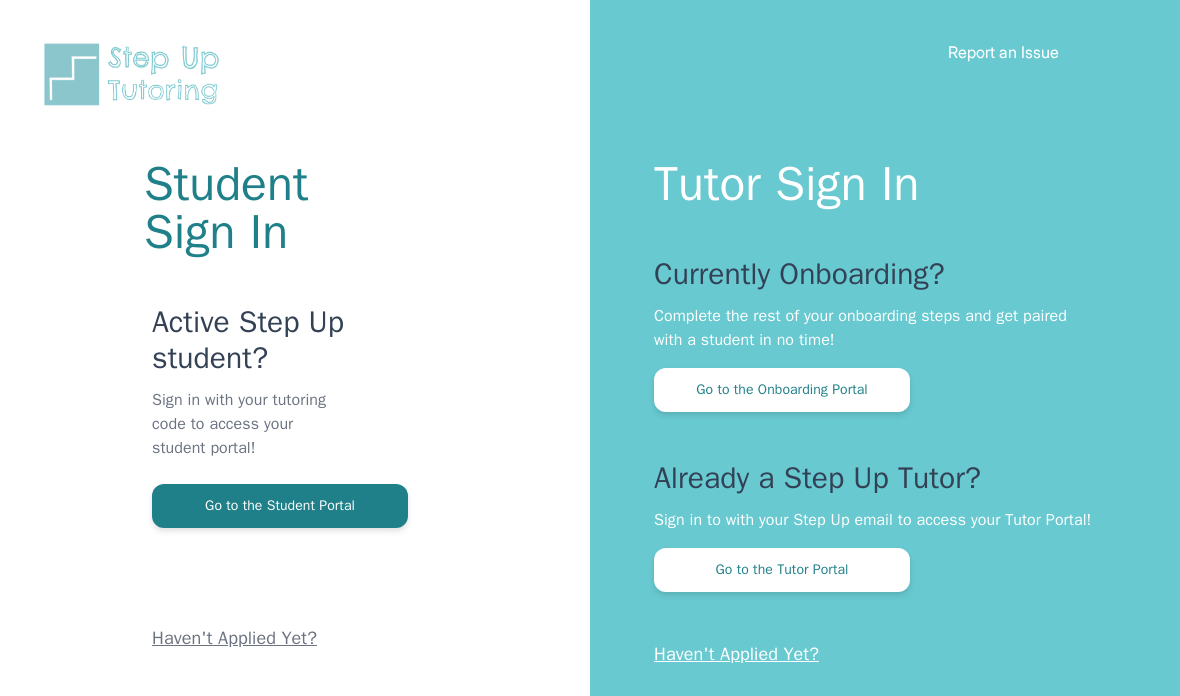 scroll, scrollTop: 0, scrollLeft: 0, axis: both 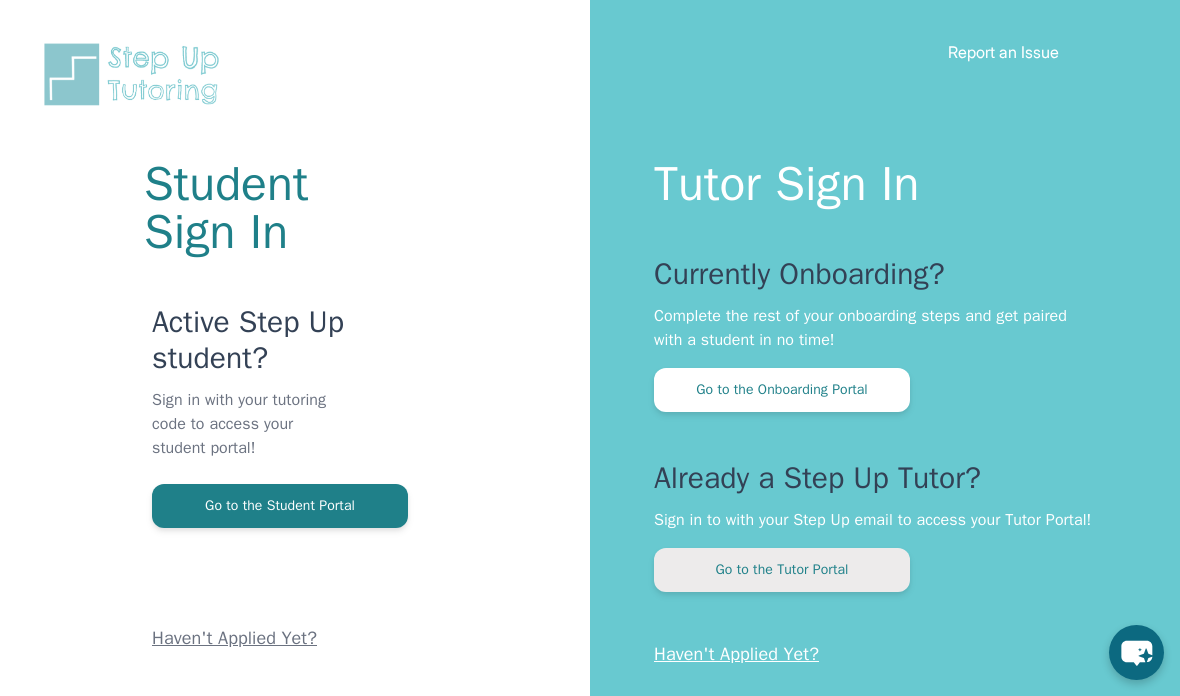 click on "Go to the Tutor Portal" at bounding box center [782, 570] 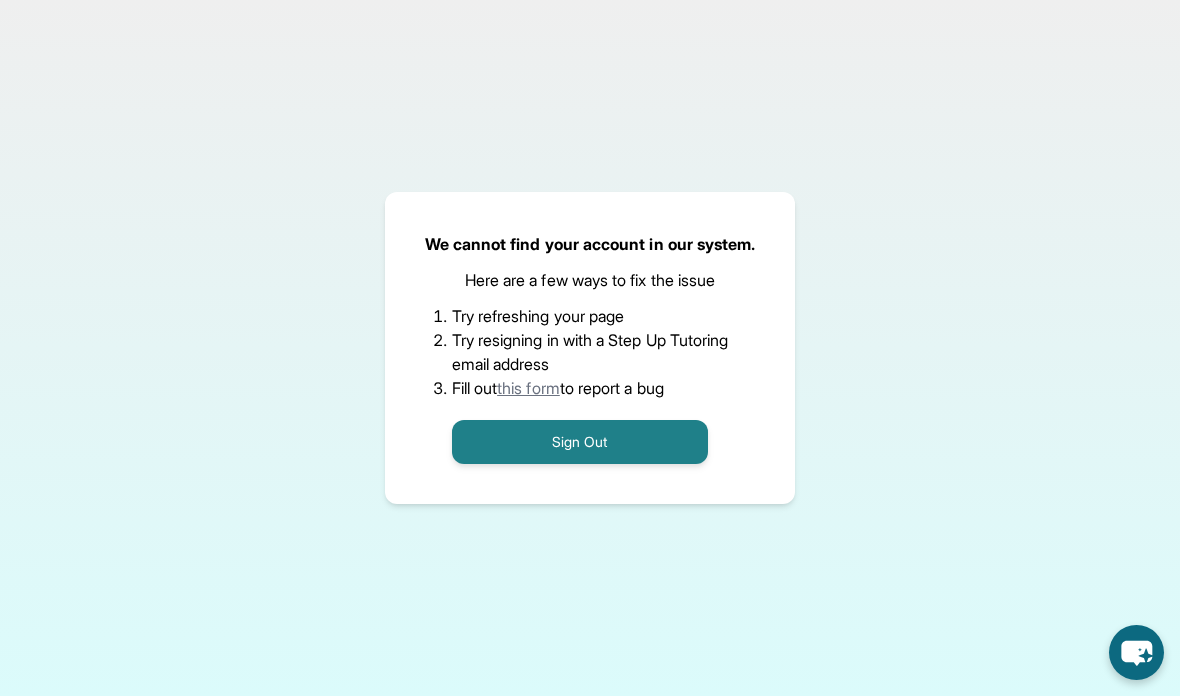 click on "Sign Out" at bounding box center (580, 442) 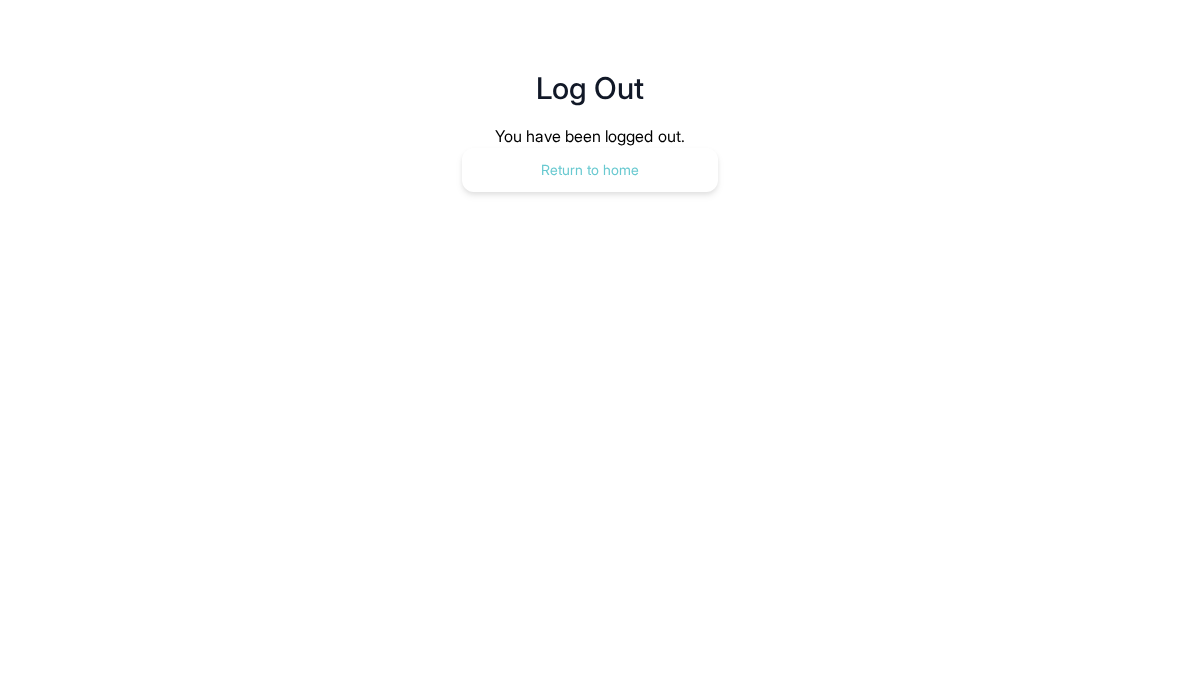 click on "Return to home" at bounding box center (590, 170) 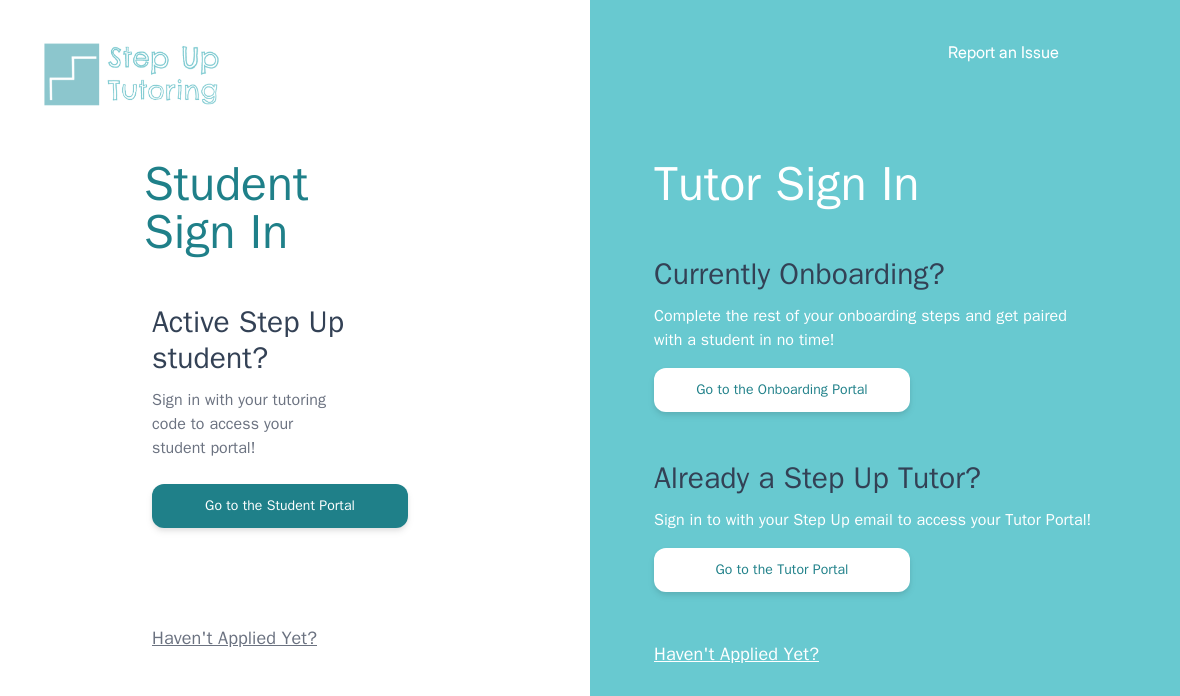 scroll, scrollTop: 0, scrollLeft: 0, axis: both 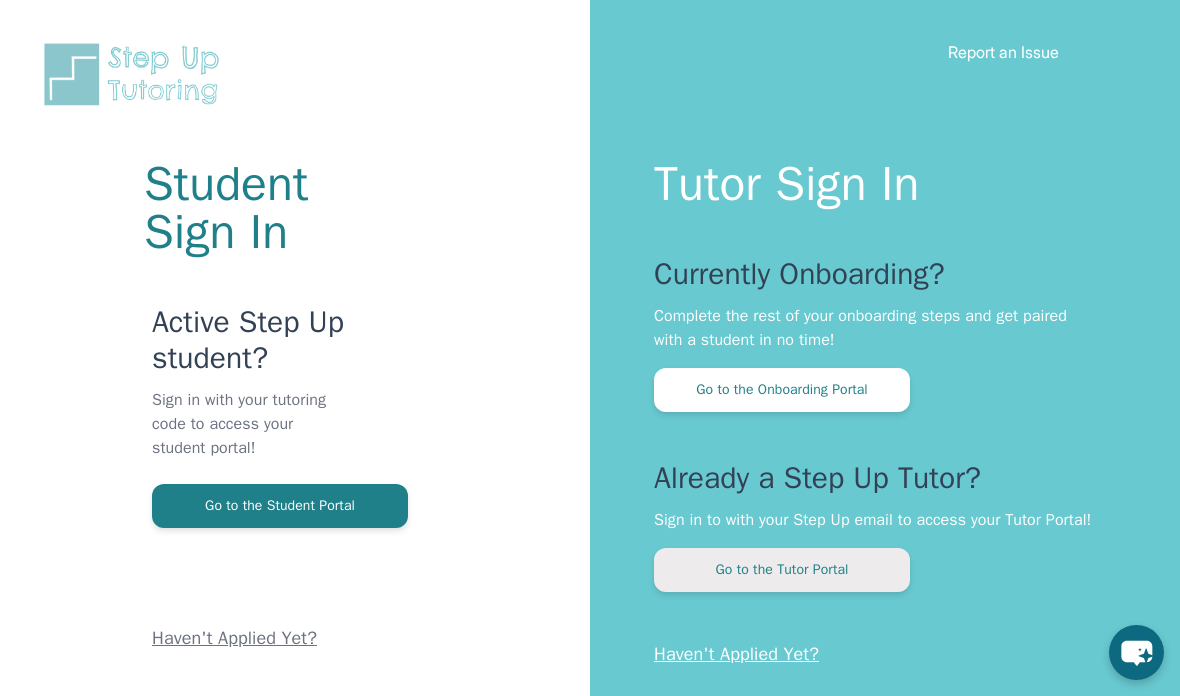 click on "Go to the Tutor Portal" at bounding box center [782, 570] 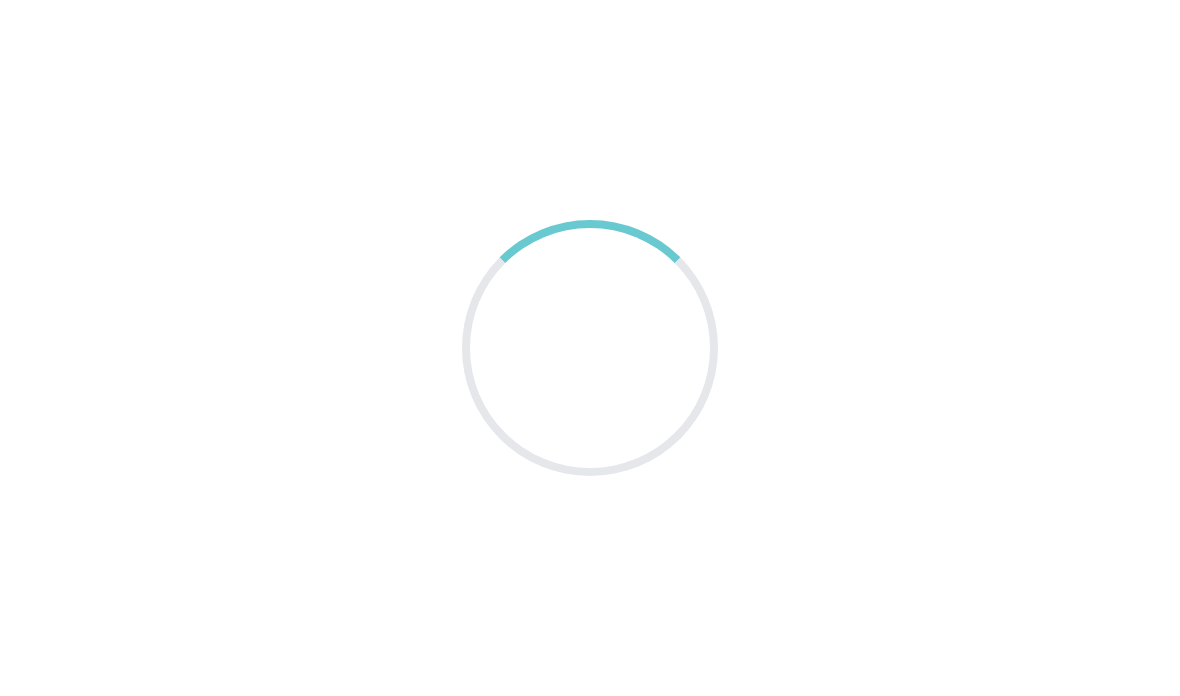 scroll, scrollTop: 0, scrollLeft: 0, axis: both 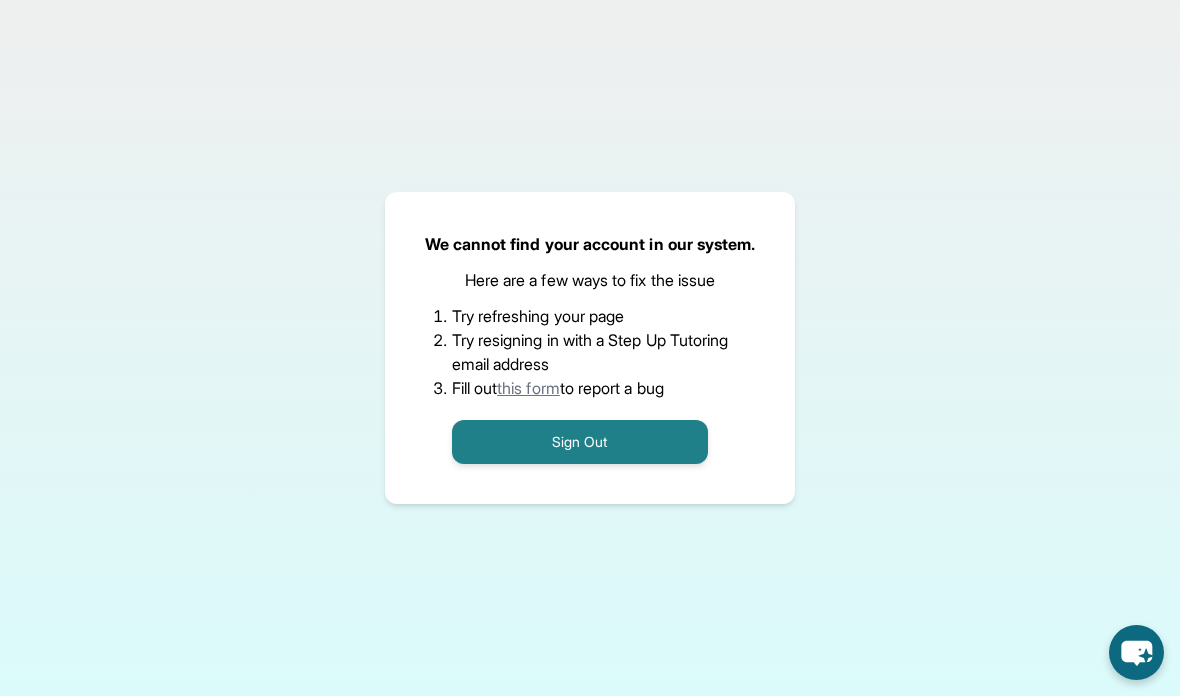 click on "We cannot find your account in our system. Here are a few ways to fix the issue Try refreshing your page Try resigning in with a Step Up Tutoring email address Fill out  this form  to report a bug Sign Out" at bounding box center (590, 348) 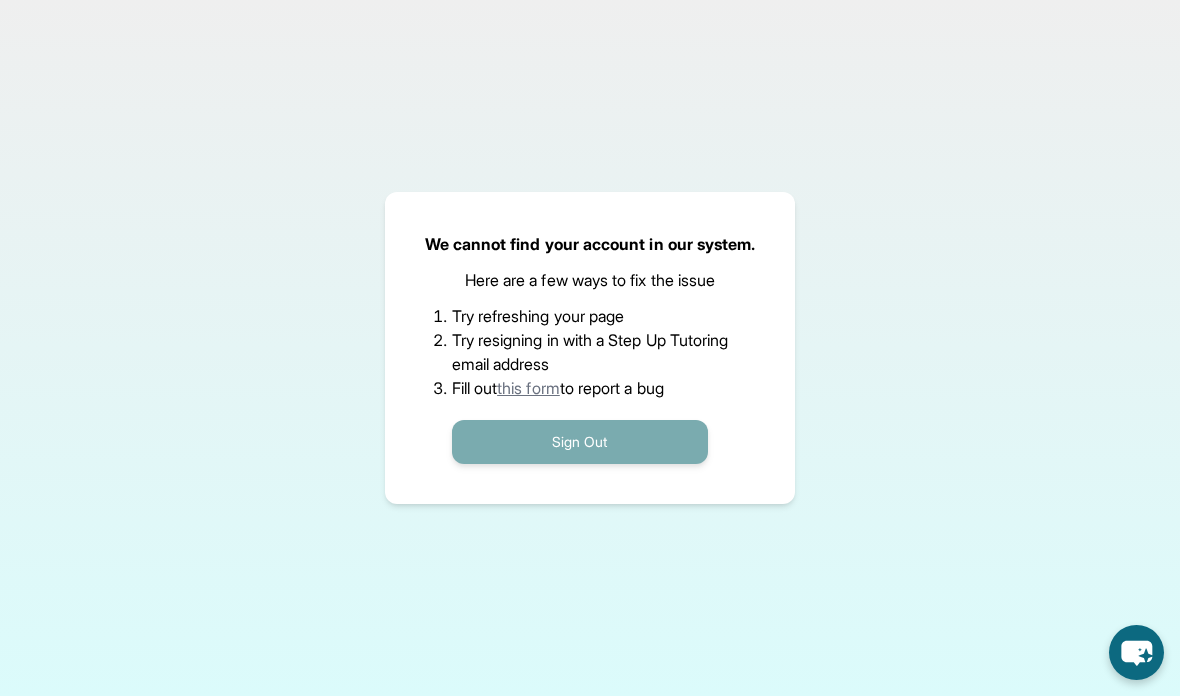 click on "Sign Out" at bounding box center [580, 442] 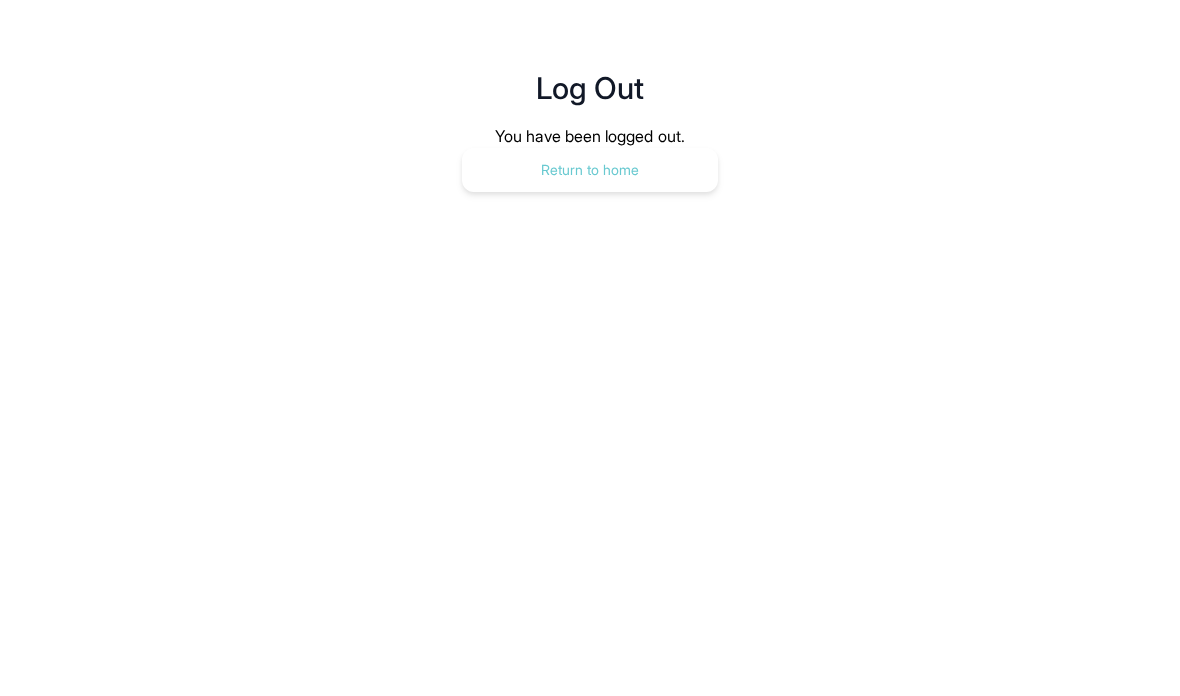 click on "Return to home" at bounding box center (590, 170) 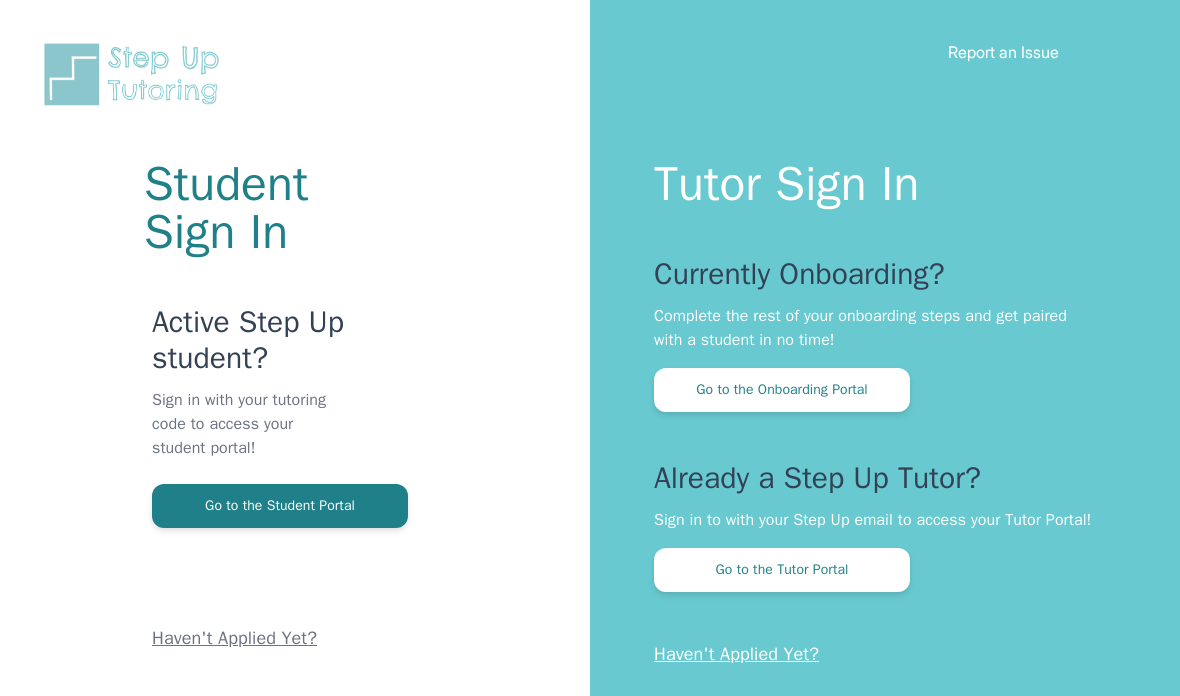 scroll, scrollTop: 0, scrollLeft: 0, axis: both 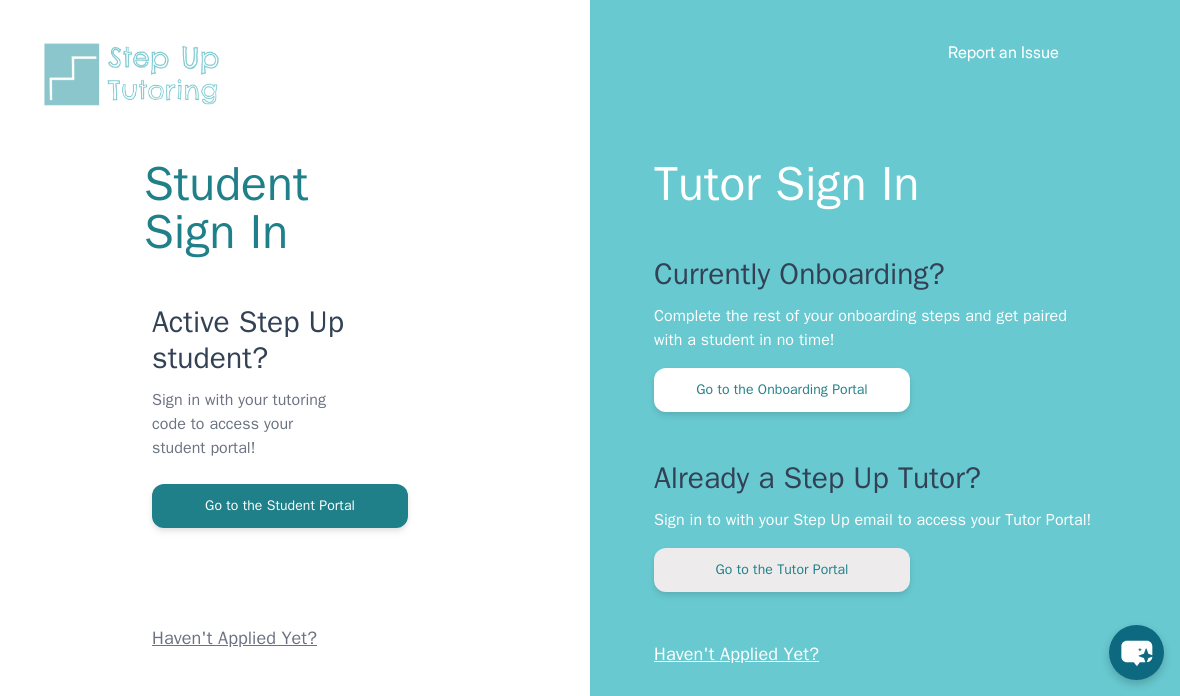 click on "Go to the Tutor Portal" at bounding box center (782, 570) 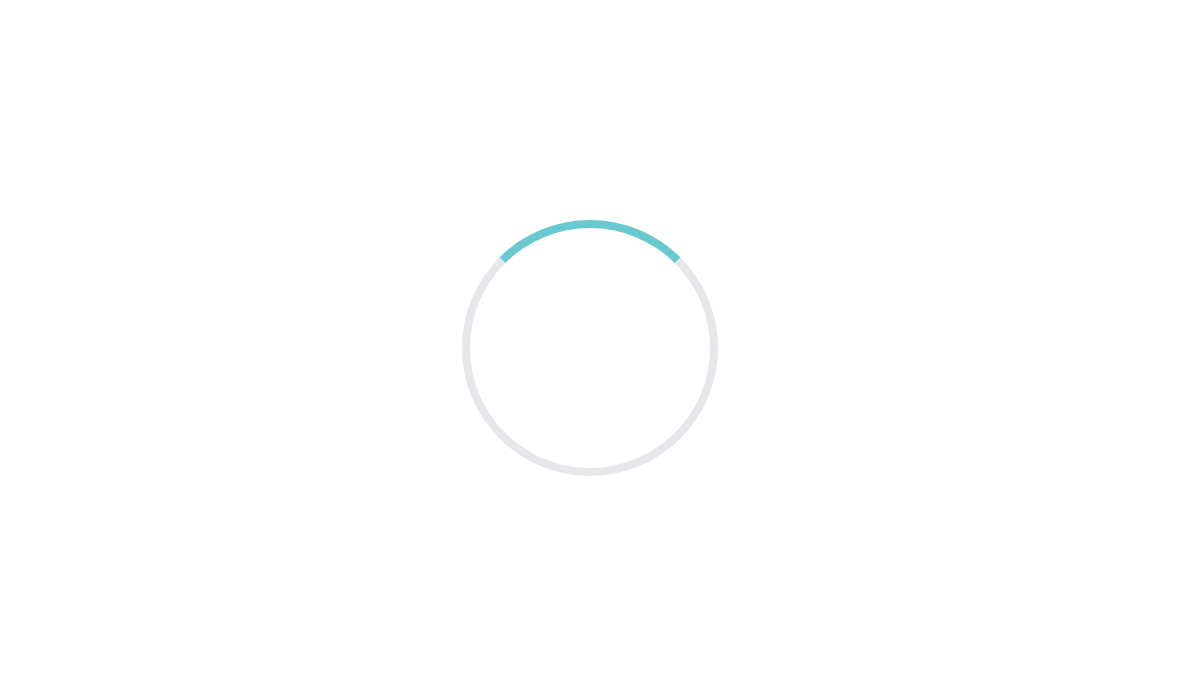 scroll, scrollTop: 0, scrollLeft: 0, axis: both 